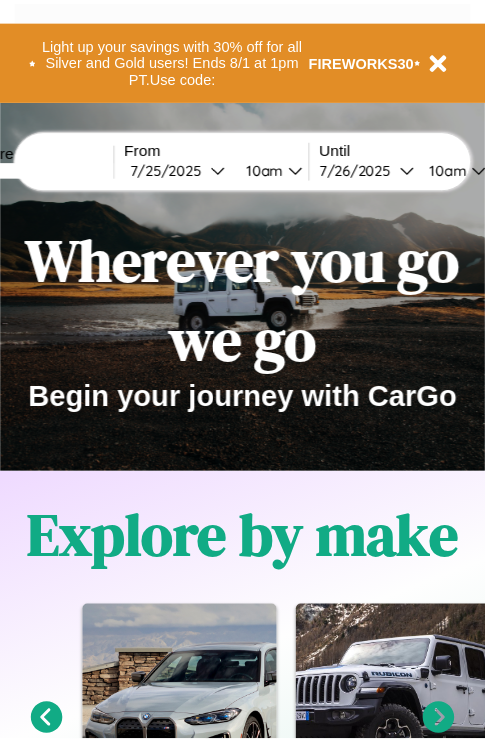 scroll, scrollTop: 0, scrollLeft: 0, axis: both 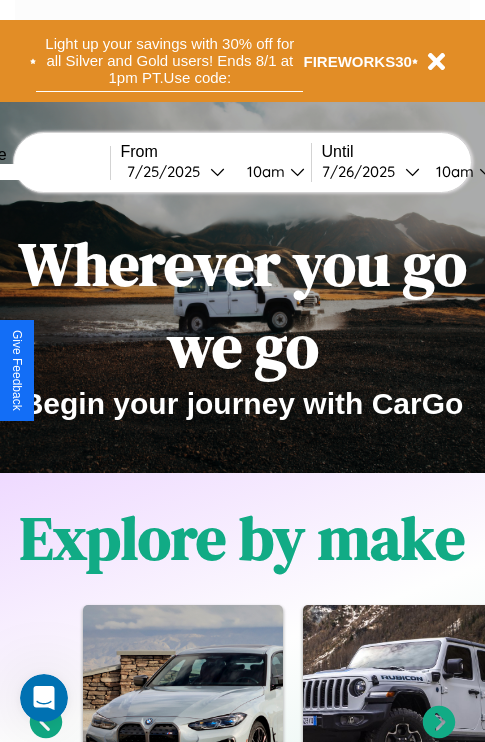 click on "Light up your savings with 30% off for all Silver and Gold users! Ends 8/1 at 1pm PT.  Use code:" at bounding box center (169, 61) 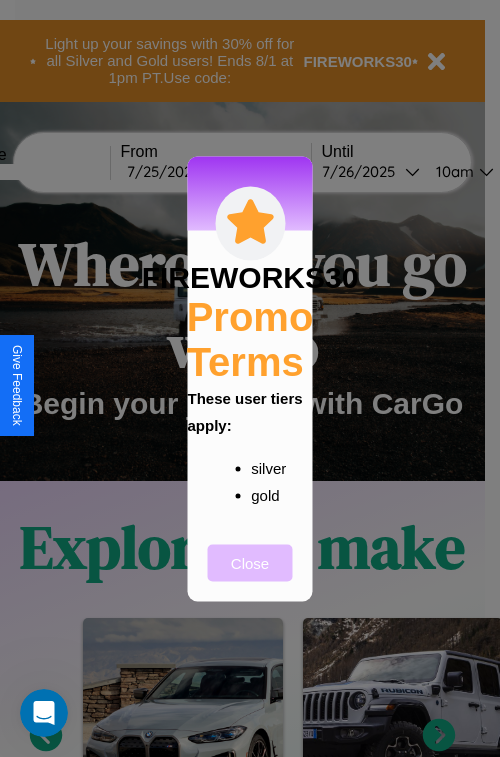 click on "Close" at bounding box center [250, 562] 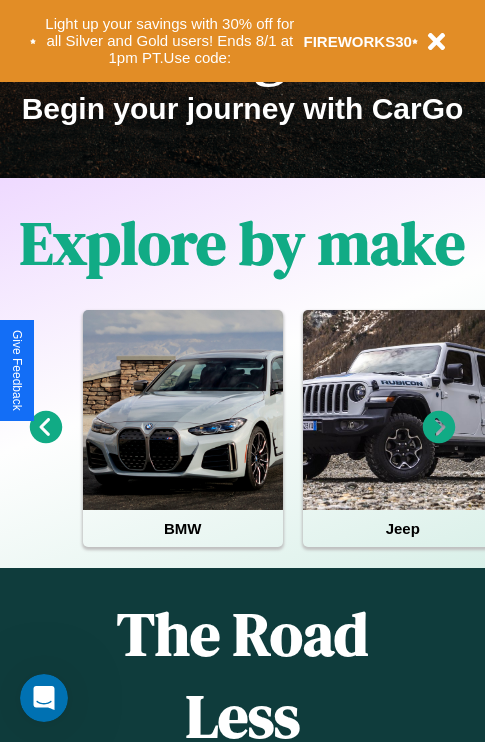 scroll, scrollTop: 308, scrollLeft: 0, axis: vertical 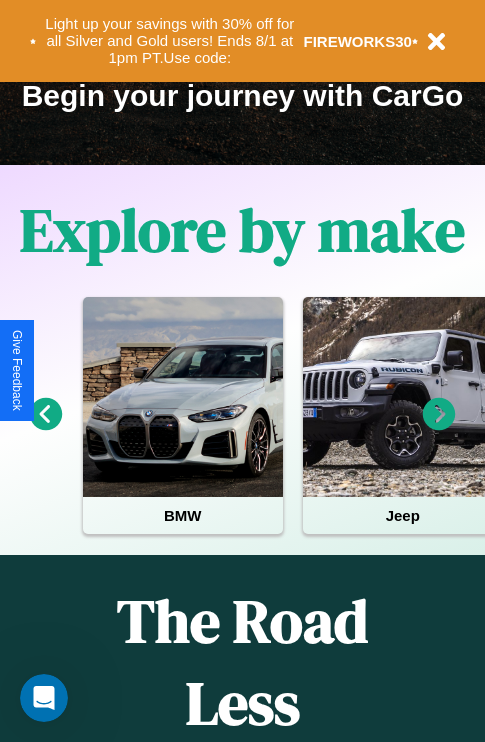 click 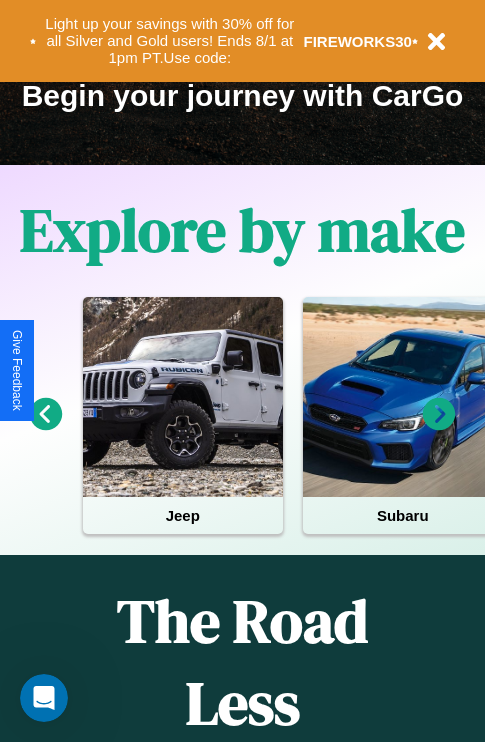 click 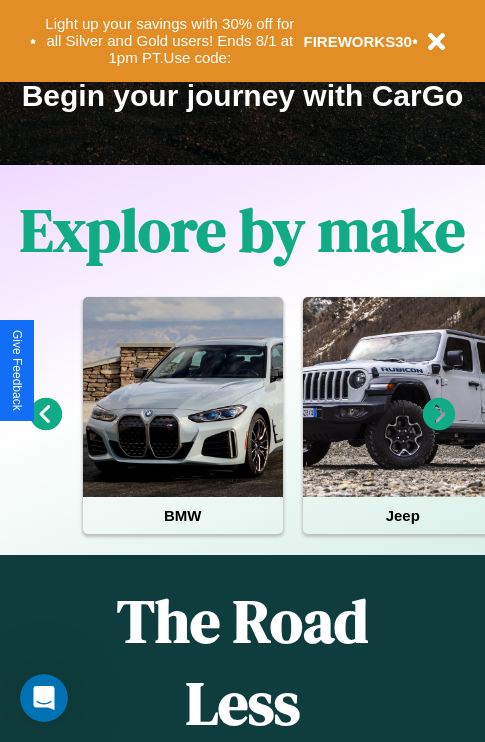 click 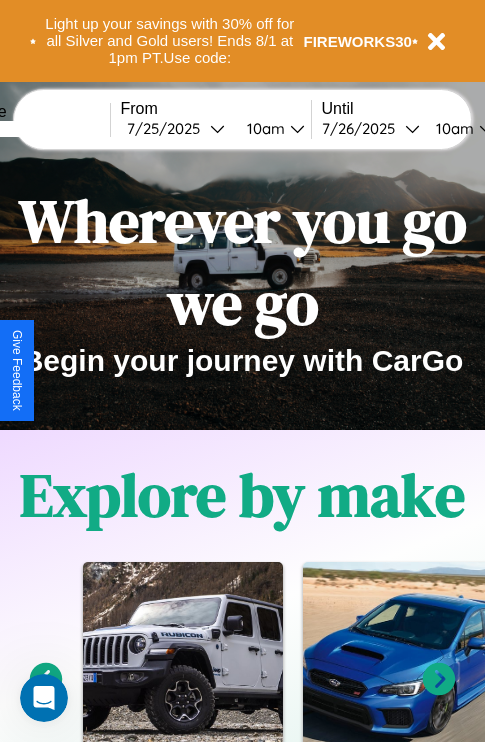 scroll, scrollTop: 0, scrollLeft: 0, axis: both 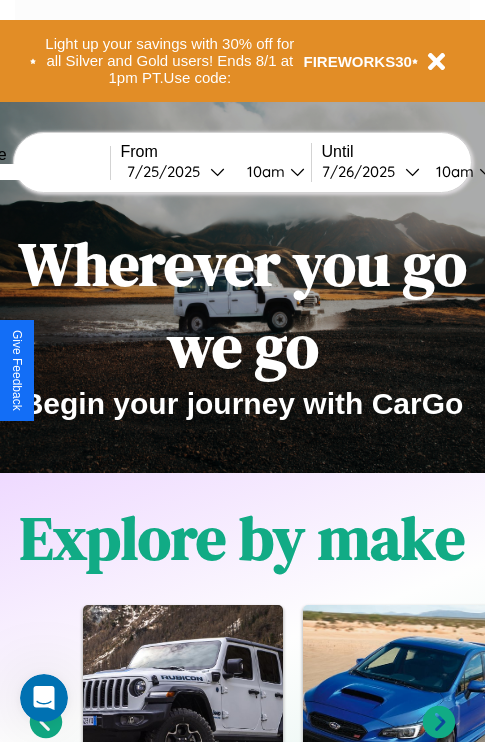 click at bounding box center [35, 172] 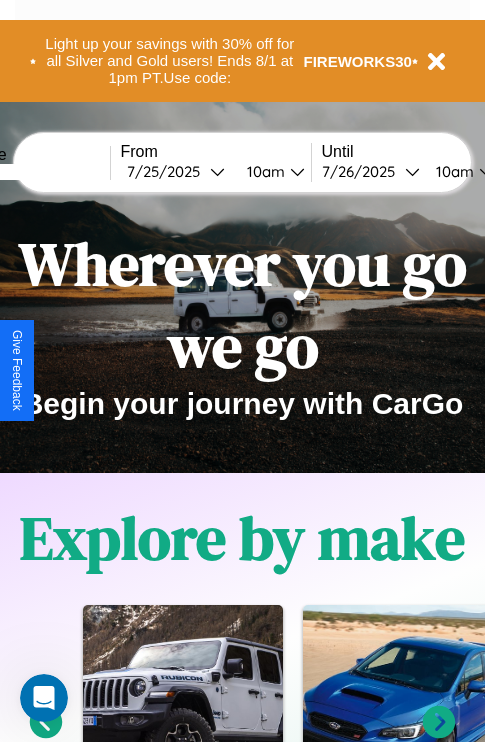 type on "******" 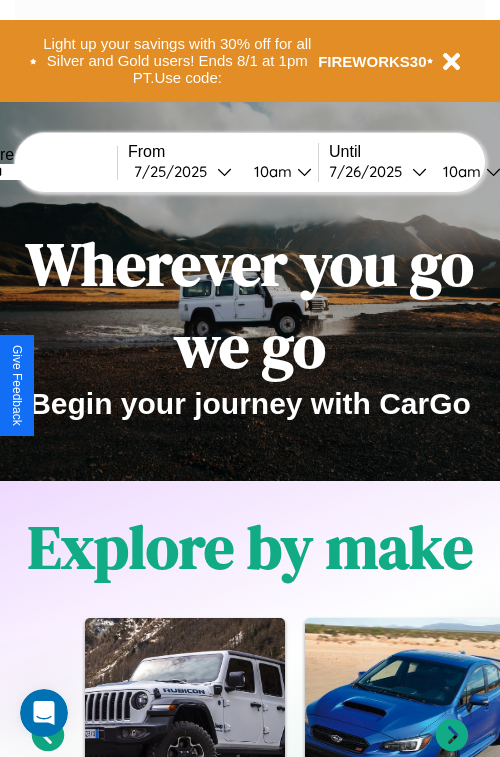 select on "*" 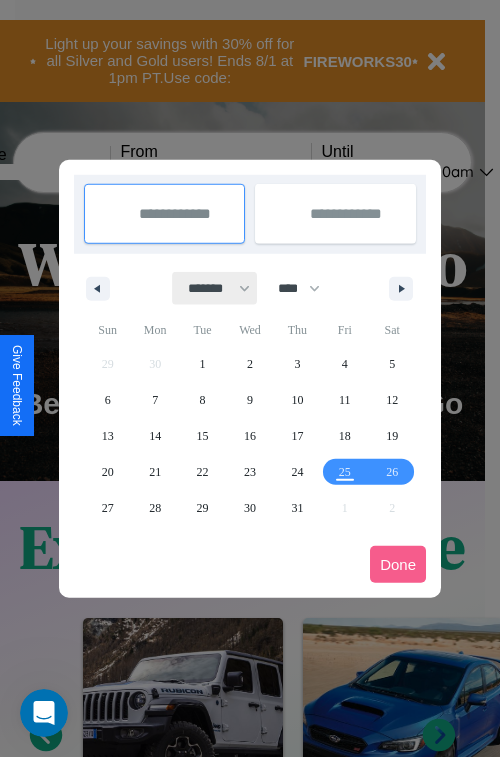 click on "******* ******** ***** ***** *** **** **** ****** ********* ******* ******** ********" at bounding box center [215, 288] 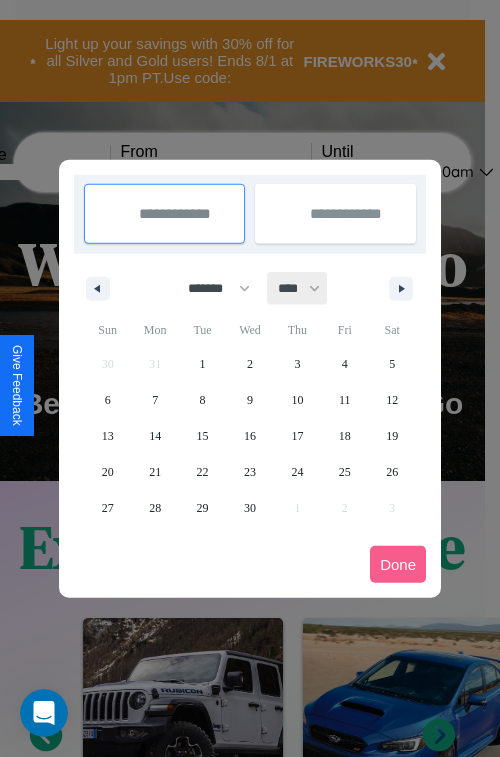 click on "**** **** **** **** **** **** **** **** **** **** **** **** **** **** **** **** **** **** **** **** **** **** **** **** **** **** **** **** **** **** **** **** **** **** **** **** **** **** **** **** **** **** **** **** **** **** **** **** **** **** **** **** **** **** **** **** **** **** **** **** **** **** **** **** **** **** **** **** **** **** **** **** **** **** **** **** **** **** **** **** **** **** **** **** **** **** **** **** **** **** **** **** **** **** **** **** **** **** **** **** **** **** **** **** **** **** **** **** **** **** **** **** **** **** **** **** **** **** **** **** ****" at bounding box center (298, 288) 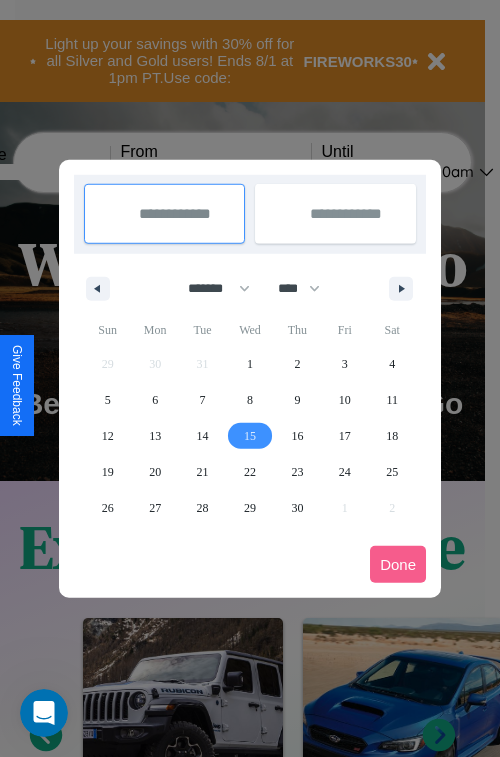 click on "15" at bounding box center [250, 436] 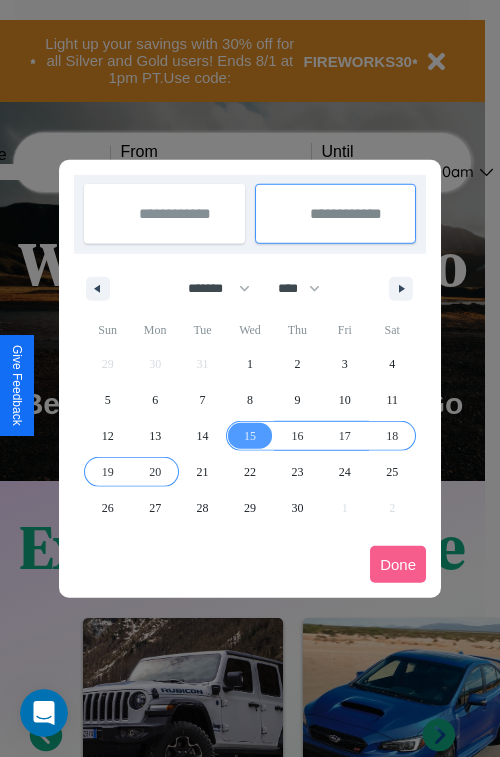 click on "20" at bounding box center (155, 472) 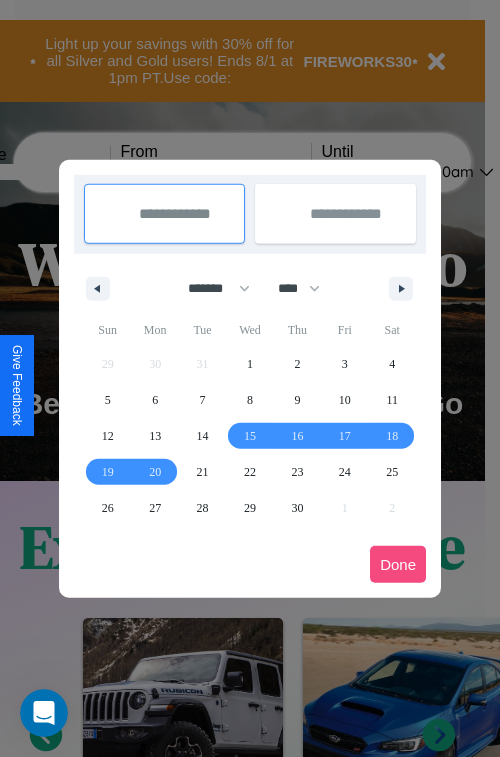 click on "Done" at bounding box center (398, 564) 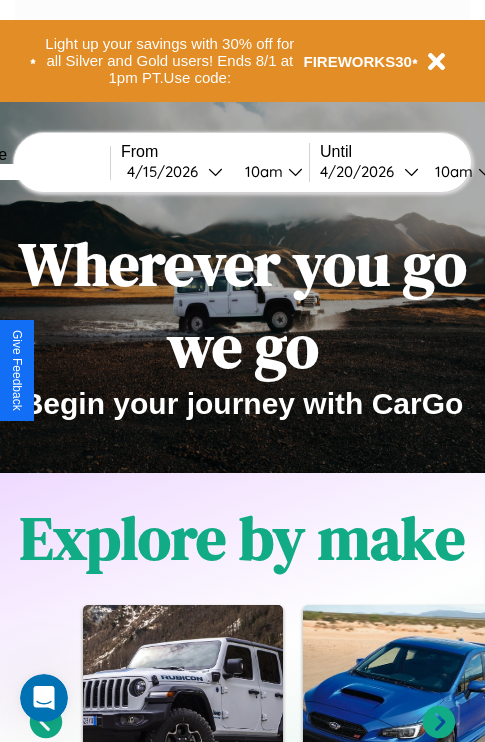 scroll, scrollTop: 0, scrollLeft: 76, axis: horizontal 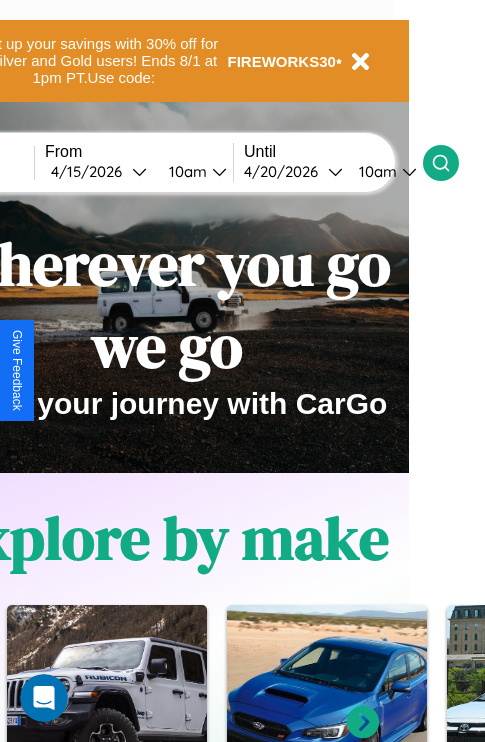 click 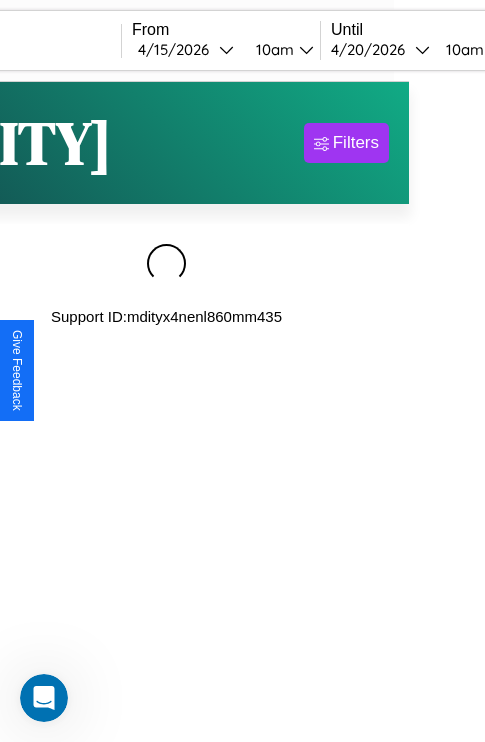 scroll, scrollTop: 0, scrollLeft: 0, axis: both 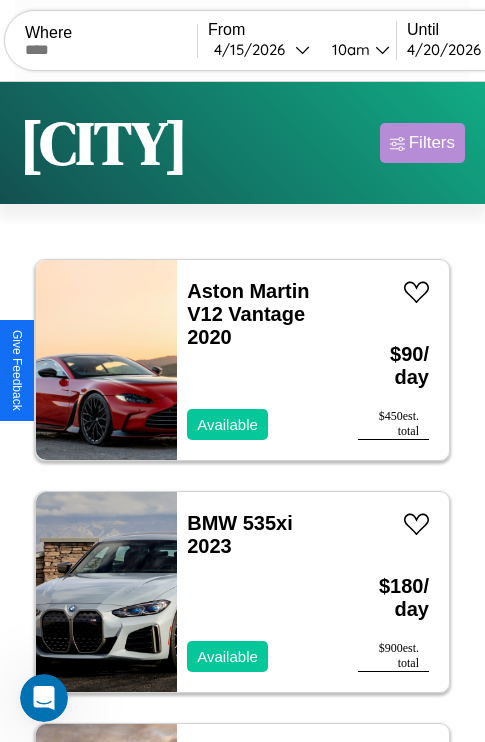 click on "Filters" at bounding box center [432, 143] 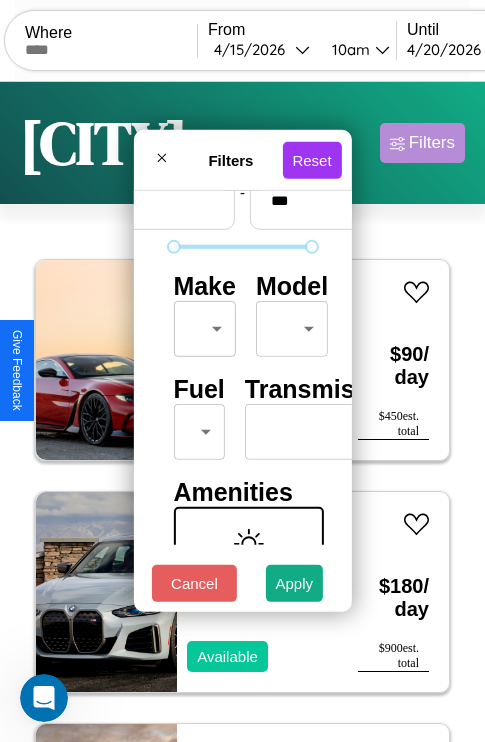 scroll, scrollTop: 162, scrollLeft: 0, axis: vertical 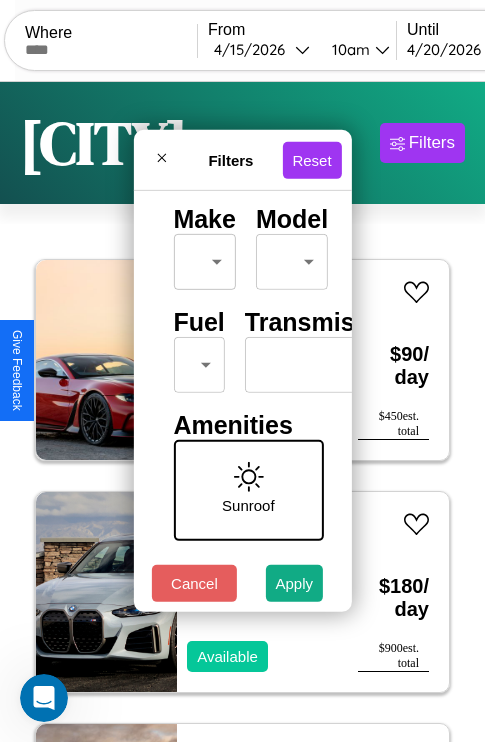 click on "CarGo Where From [DATE] [TIME] Until [DATE] [TIME] Become a Host Login Sign Up Athens Filters 11  cars in this area These cars can be picked up in this city. Aston Martin   V12 Vantage   2020 Available $ 90  / day $ 450  est. total BMW   535xi   2023 Available $ 180  / day $ 900  est. total Jaguar   XJ6   2014 Available $ 100  / day $ 500  est. total Mercedes   L1013   2022 Available $ 160  / day $ 800  est. total Audi   Cabriolet   2017 Available $ 140  / day $ 700  est. total Chrysler   200   2016 Available $ 90  / day $ 450  est. total Chevrolet   S-10 Blazer   2016 Available $ 200  / day $ 1000  est. total Land Rover   Discovery Sport   2017 Available $ 50  / day $ 250  est. total Volvo   960 Series   2017 Available $ 40  / day $ 200  est. total Ferrari   SF90 XX Spider   2023 Available $ 110  / day $ 550  est. total Dodge   Durango   2014 Available $ 60  / day $ 300  est. total Filters Reset Price Range min price *  -  max price *** Make ​ ​ Model ​ ​ Fuel ​ ​ Transmission ​ ​" at bounding box center [242, 412] 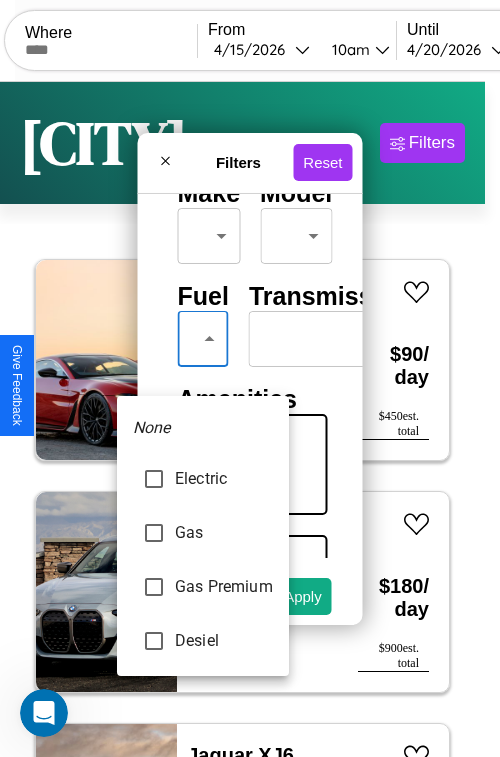 type on "********" 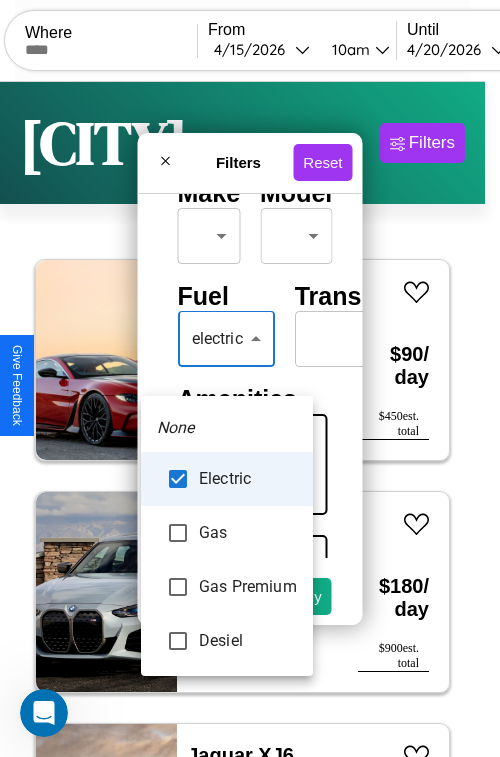 click at bounding box center (250, 378) 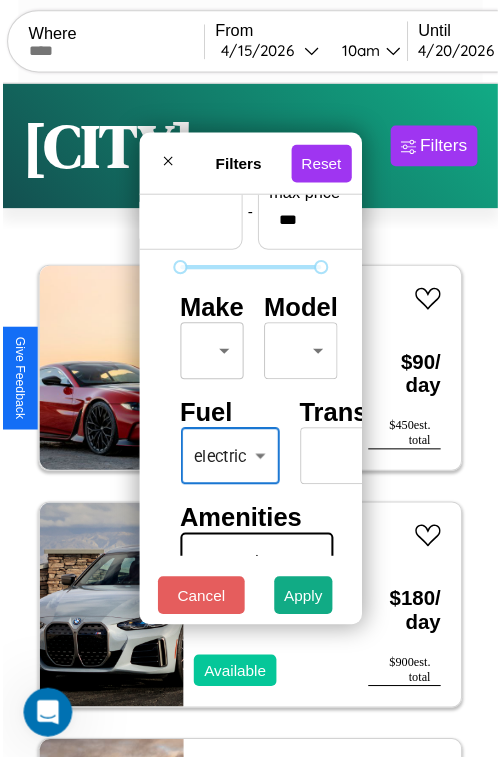 scroll, scrollTop: 59, scrollLeft: 0, axis: vertical 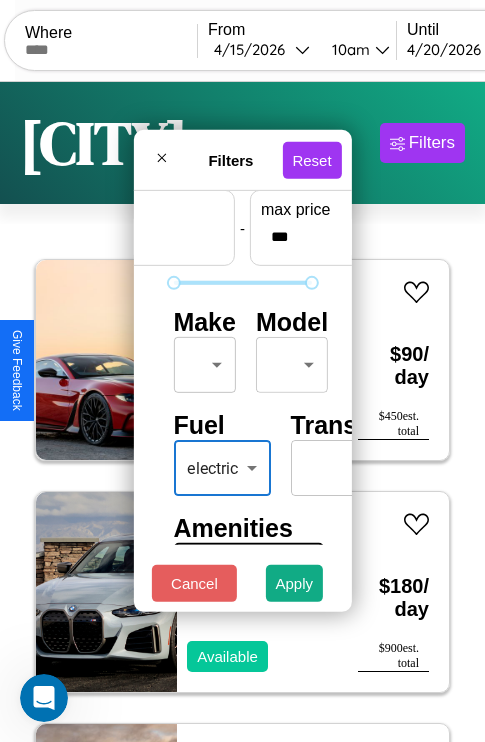 click on "CarGo Where From [DATE] [TIME] Until [DATE] [TIME] Become a Host Login Sign Up Athens Filters 11  cars in this area These cars can be picked up in this city. Aston Martin   V12 Vantage   2020 Available $ 90  / day $ 450  est. total BMW   535xi   2023 Available $ 180  / day $ 900  est. total Jaguar   XJ6   2014 Available $ 100  / day $ 500  est. total Mercedes   L1013   2022 Available $ 160  / day $ 800  est. total Audi   Cabriolet   2017 Available $ 140  / day $ 700  est. total Chrysler   200   2016 Available $ 90  / day $ 450  est. total Chevrolet   S-10 Blazer   2016 Available $ 200  / day $ 1000  est. total Land Rover   Discovery Sport   2017 Available $ 50  / day $ 250  est. total Volvo   960 Series   2017 Available $ 40  / day $ 200  est. total Ferrari   SF90 XX Spider   2023 Available $ 110  / day $ 550  est. total Dodge   Durango   2014 Available $ 60  / day $ 300  est. total Filters Reset Price Range min price *  -  max price *** Make ​ ​ Model ​ ​ Fuel electric ******** ​ ​ ​" at bounding box center (242, 412) 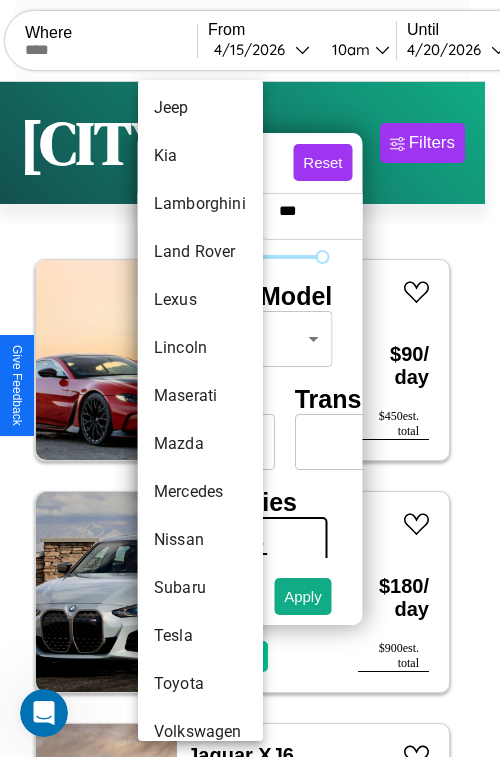 scroll, scrollTop: 1083, scrollLeft: 0, axis: vertical 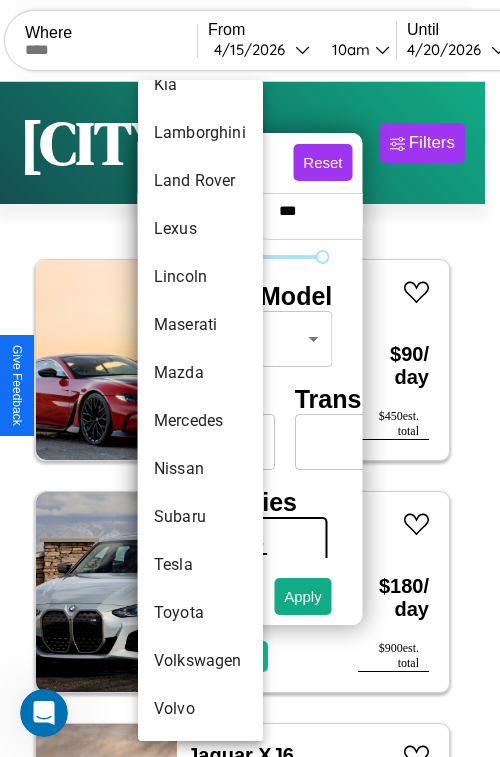 click on "Volvo" at bounding box center (200, 709) 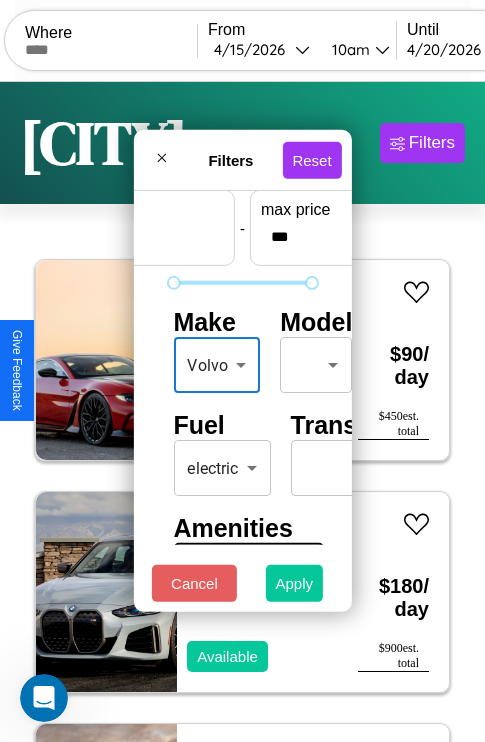 click on "Apply" at bounding box center (295, 583) 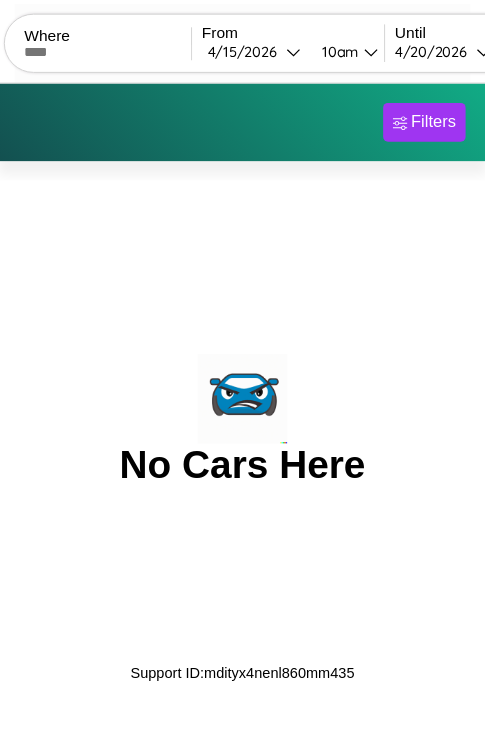 scroll, scrollTop: 0, scrollLeft: 0, axis: both 